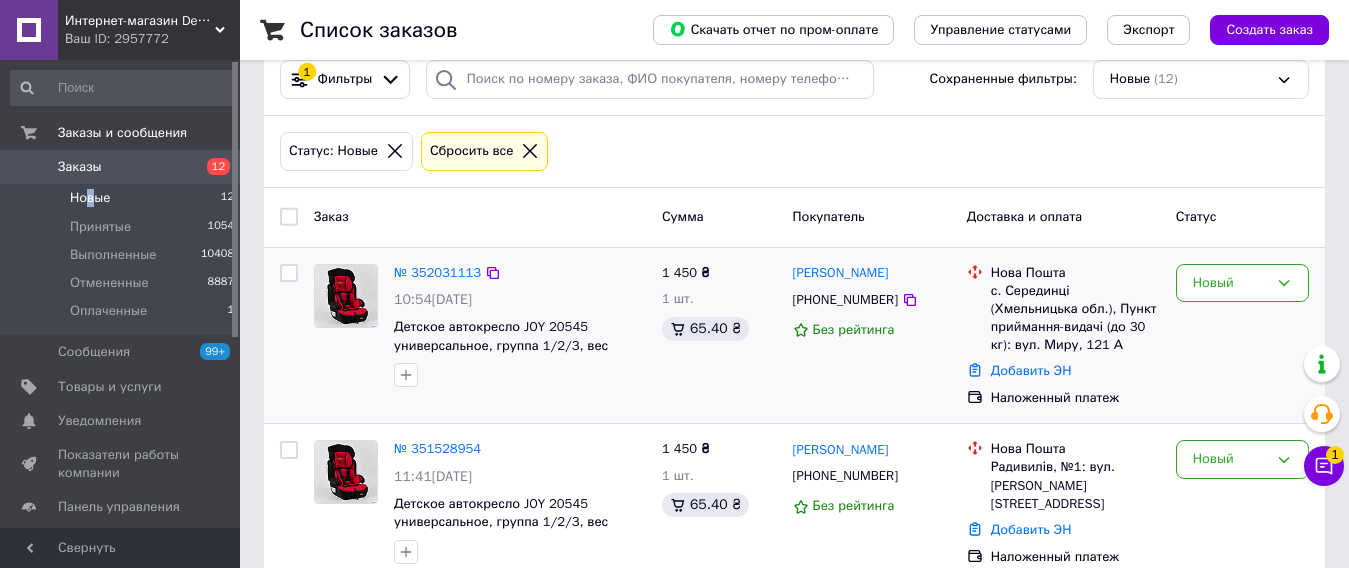 scroll, scrollTop: 200, scrollLeft: 0, axis: vertical 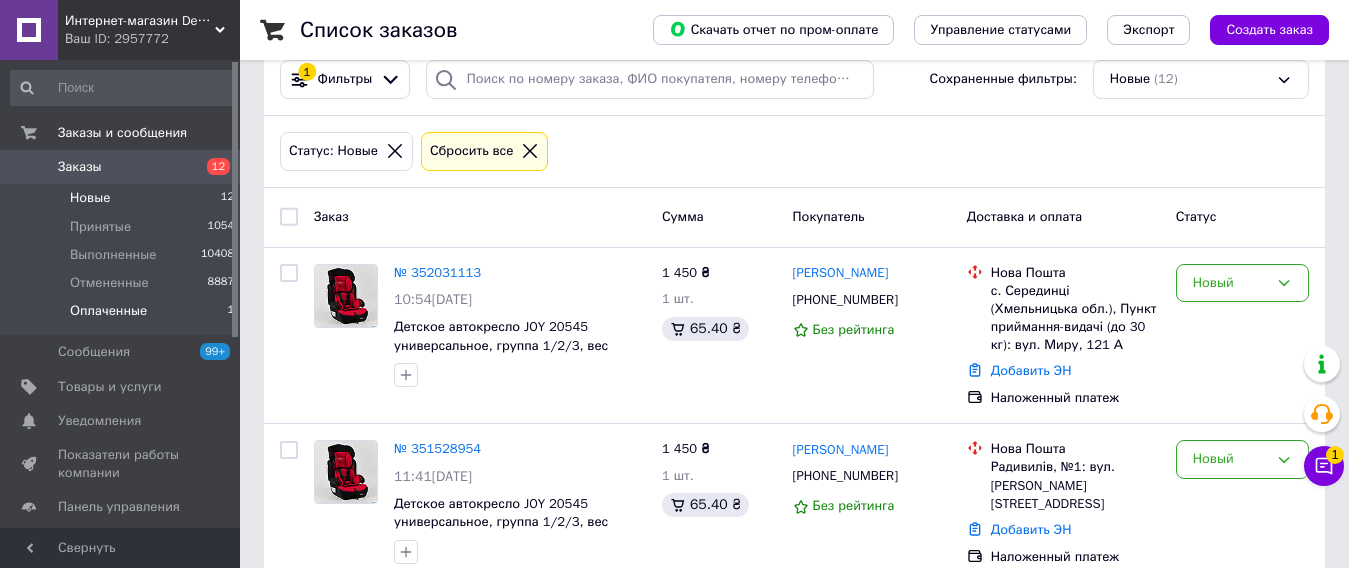 click on "Оплаченные" at bounding box center (108, 311) 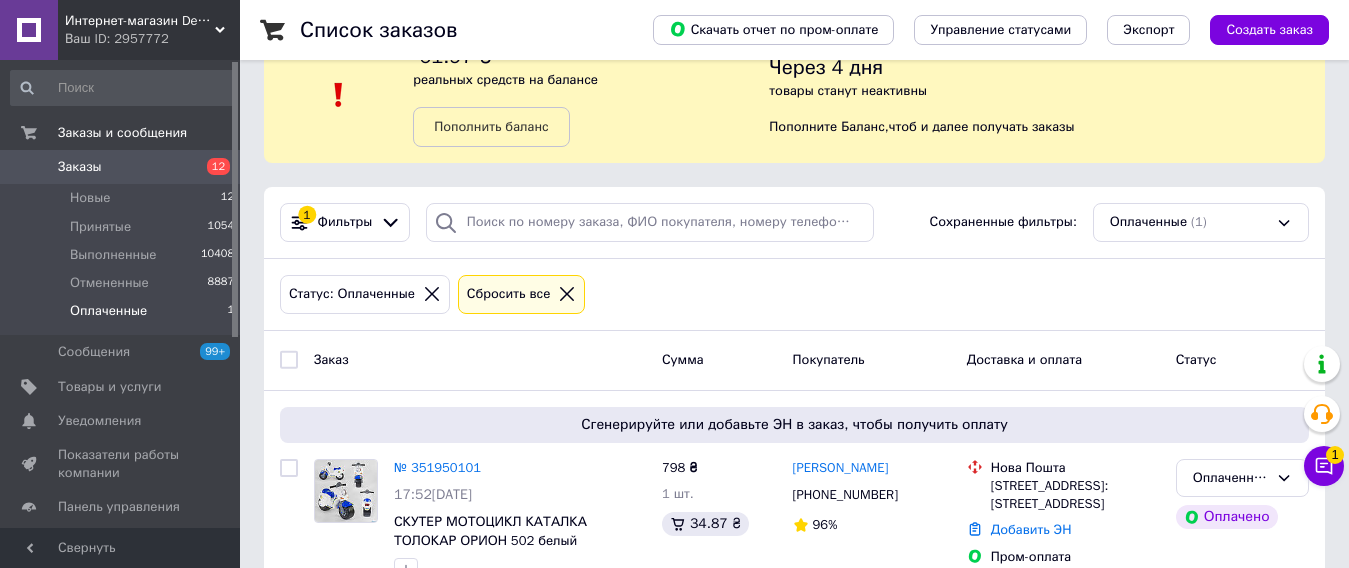 scroll, scrollTop: 111, scrollLeft: 0, axis: vertical 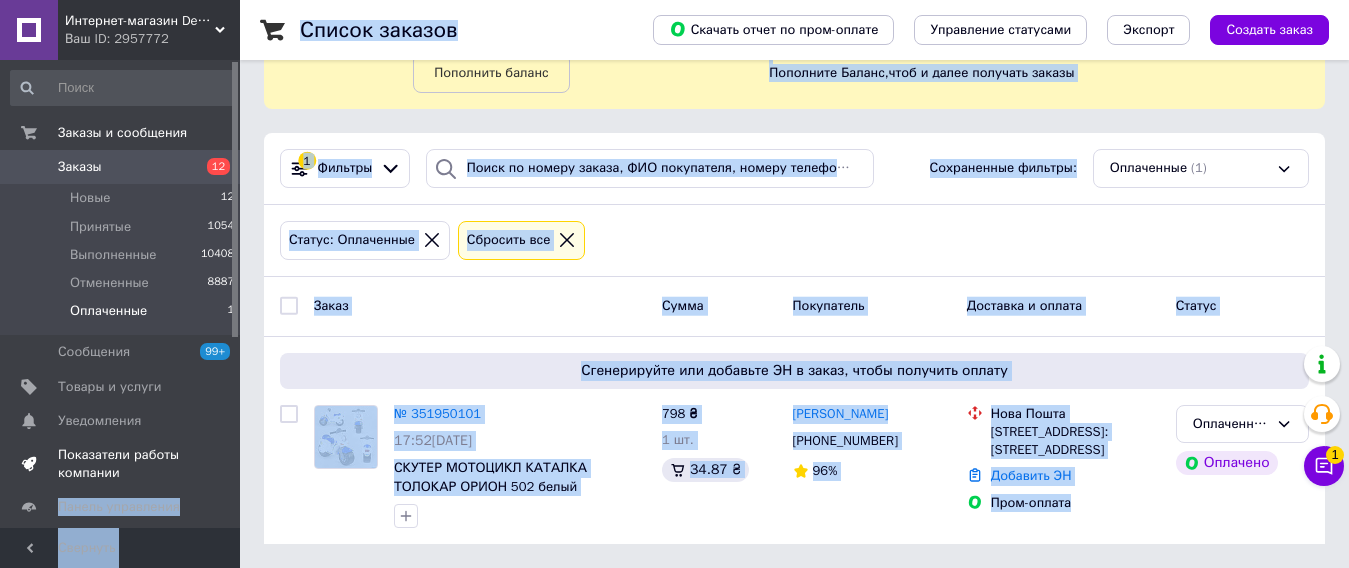 drag, startPoint x: 1147, startPoint y: 516, endPoint x: 215, endPoint y: 448, distance: 934.4774 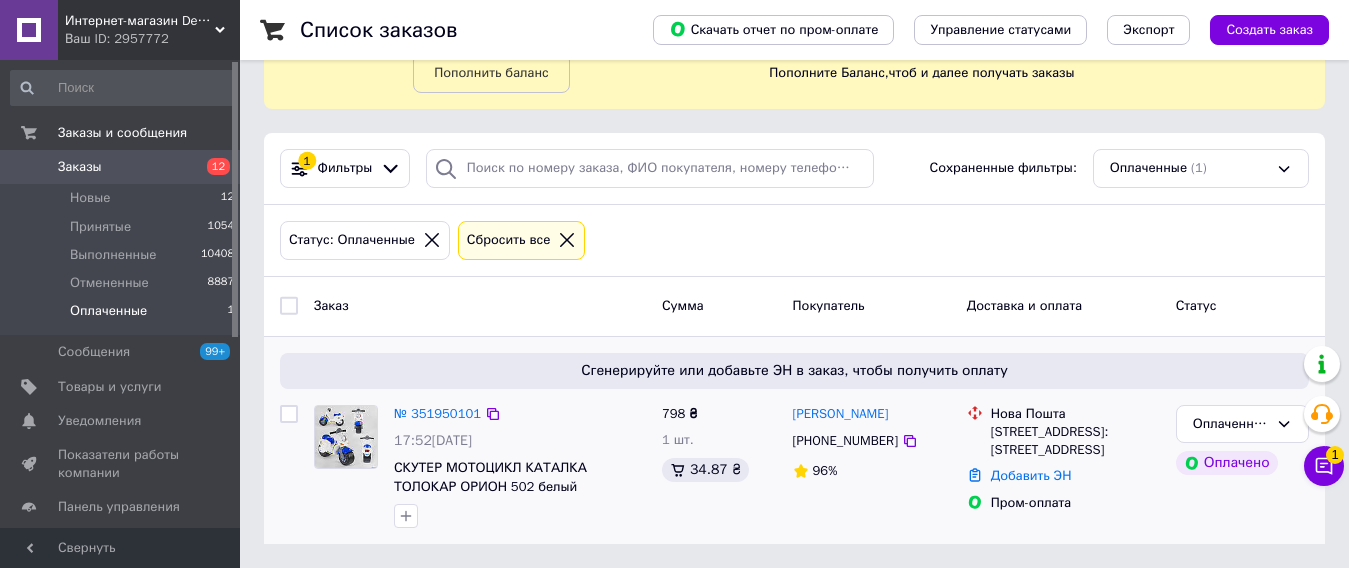 click on "Оплаченный Оплачено" at bounding box center (1242, 467) 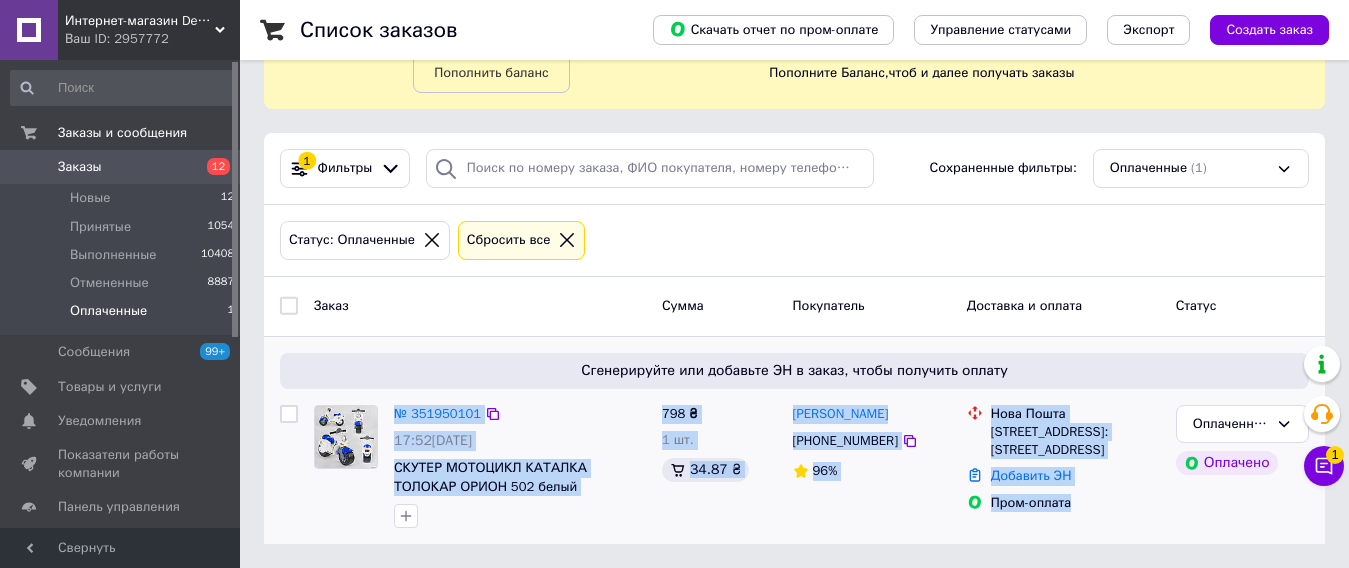 drag, startPoint x: 1134, startPoint y: 511, endPoint x: 375, endPoint y: 412, distance: 765.4293 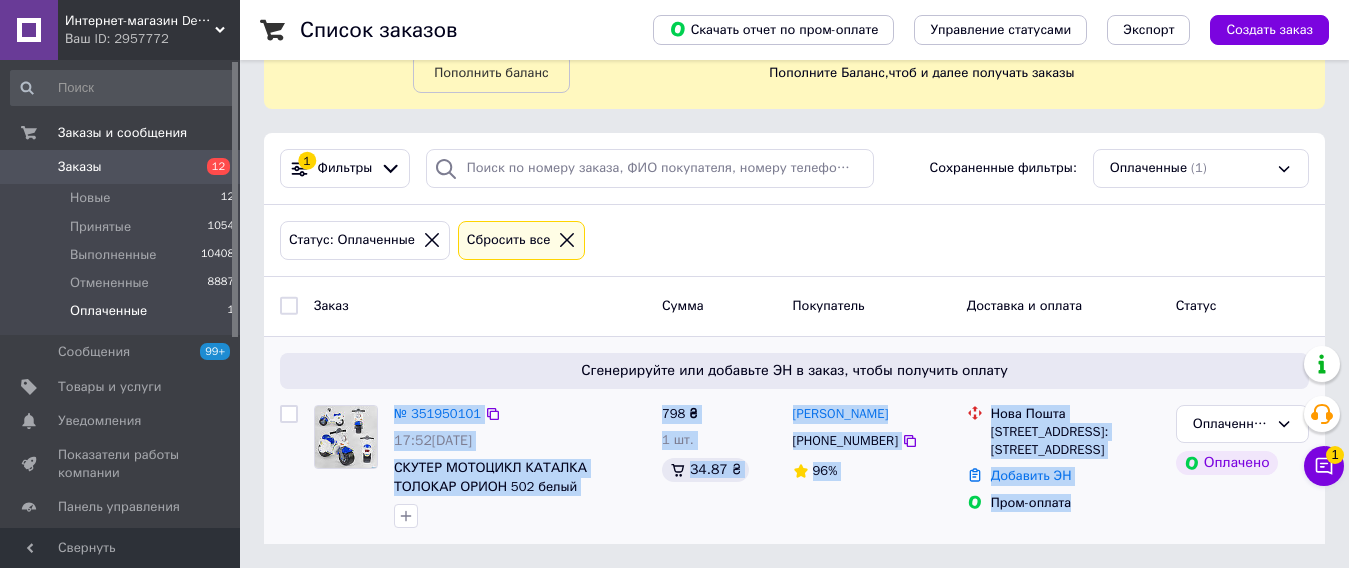 click on "№ 351950101 17:52[DATE] СКУТЕР МОТОЦИКЛ КАТАЛКА ТОЛОКАР ОРИОН 502 белый 798 ₴ 1 шт. 34.87 ₴ [PERSON_NAME] [PHONE_NUMBER] 96% [GEOGRAPHIC_DATA], №1: [STREET_ADDRESS] Добавить ЭН Пром-оплата Оплаченный Оплачено" at bounding box center [794, 467] 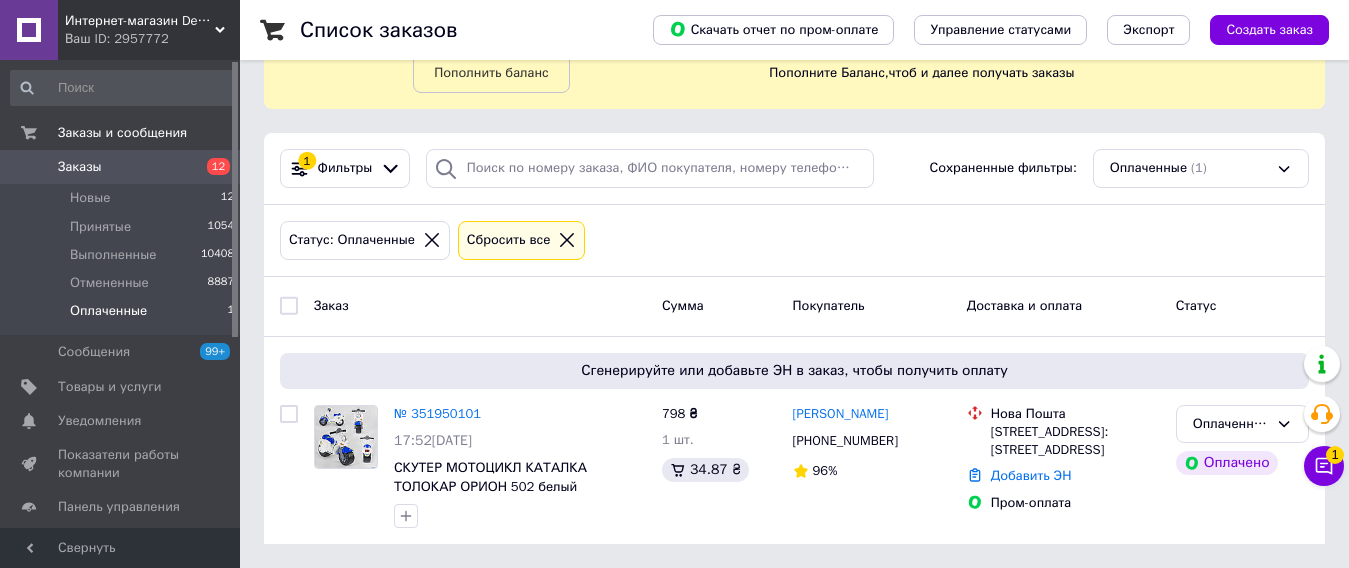 click on "Заказ" at bounding box center (480, 306) 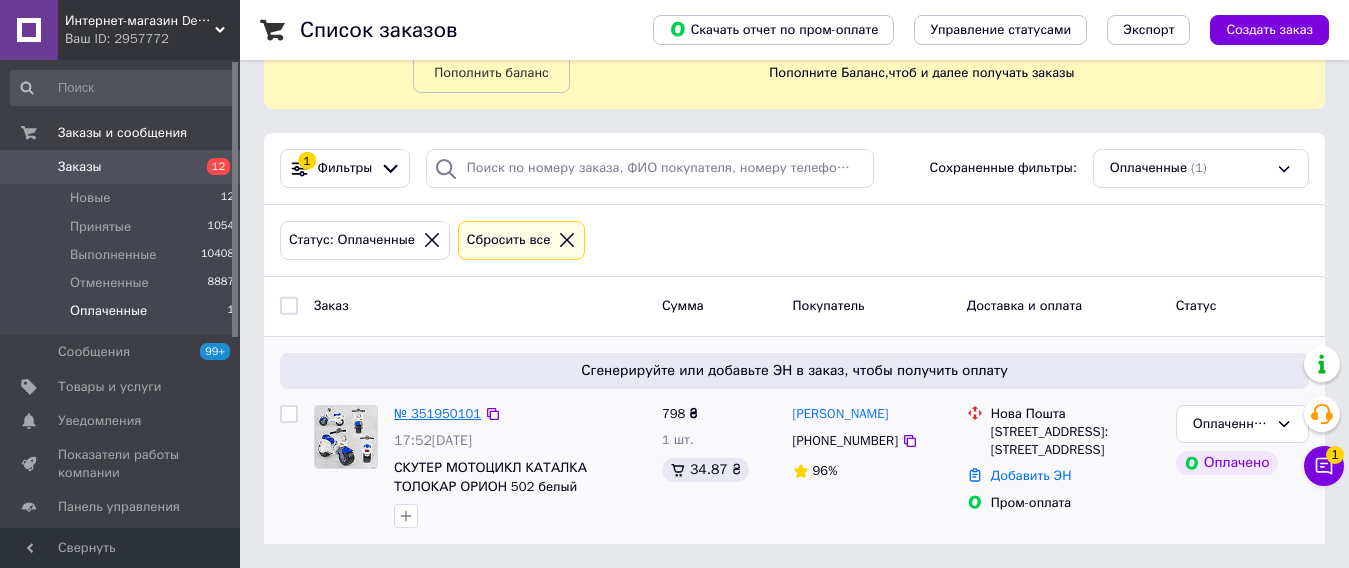 click on "№ 351950101" at bounding box center [437, 413] 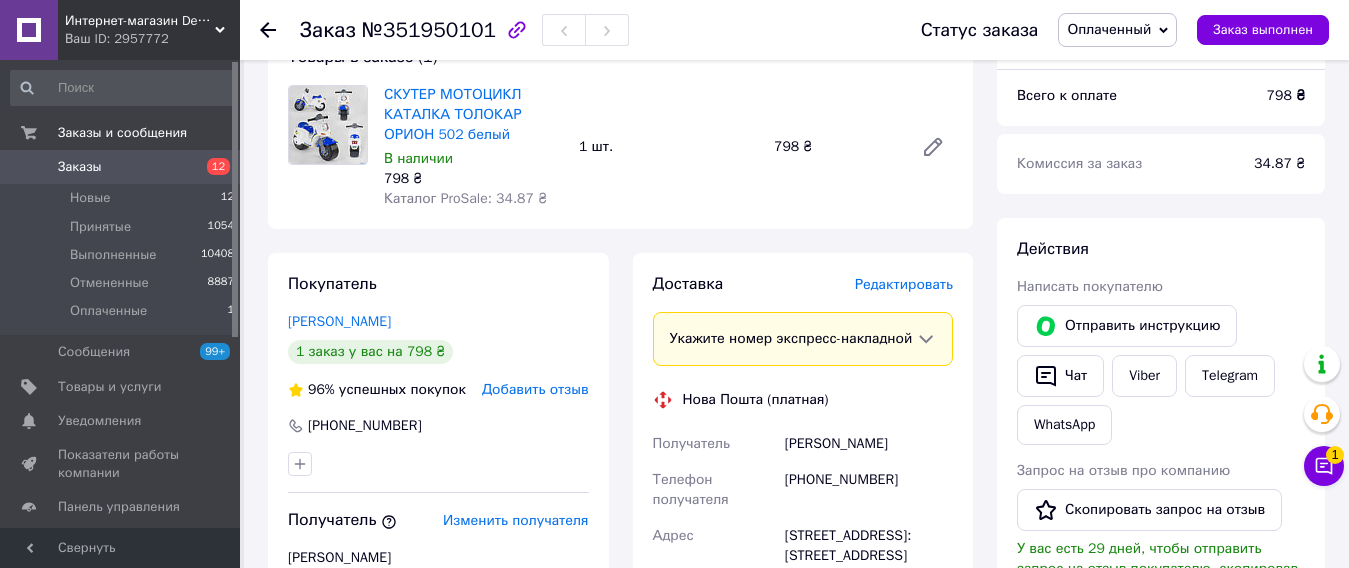 scroll, scrollTop: 500, scrollLeft: 0, axis: vertical 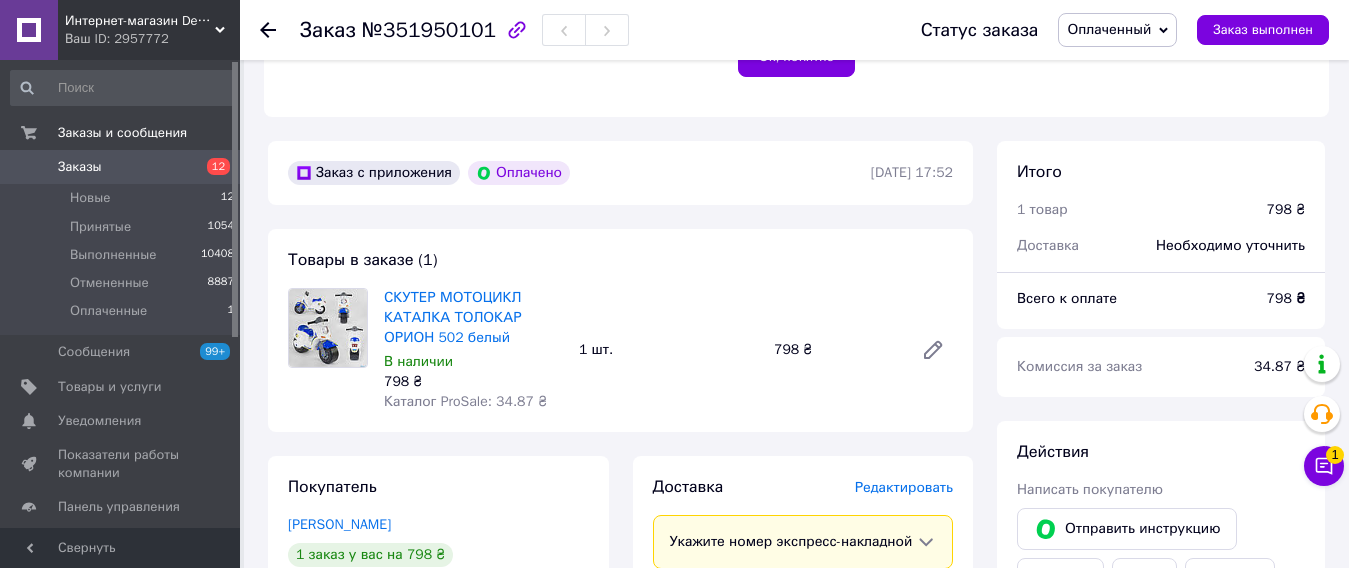 drag, startPoint x: 125, startPoint y: 391, endPoint x: 242, endPoint y: 405, distance: 117.83463 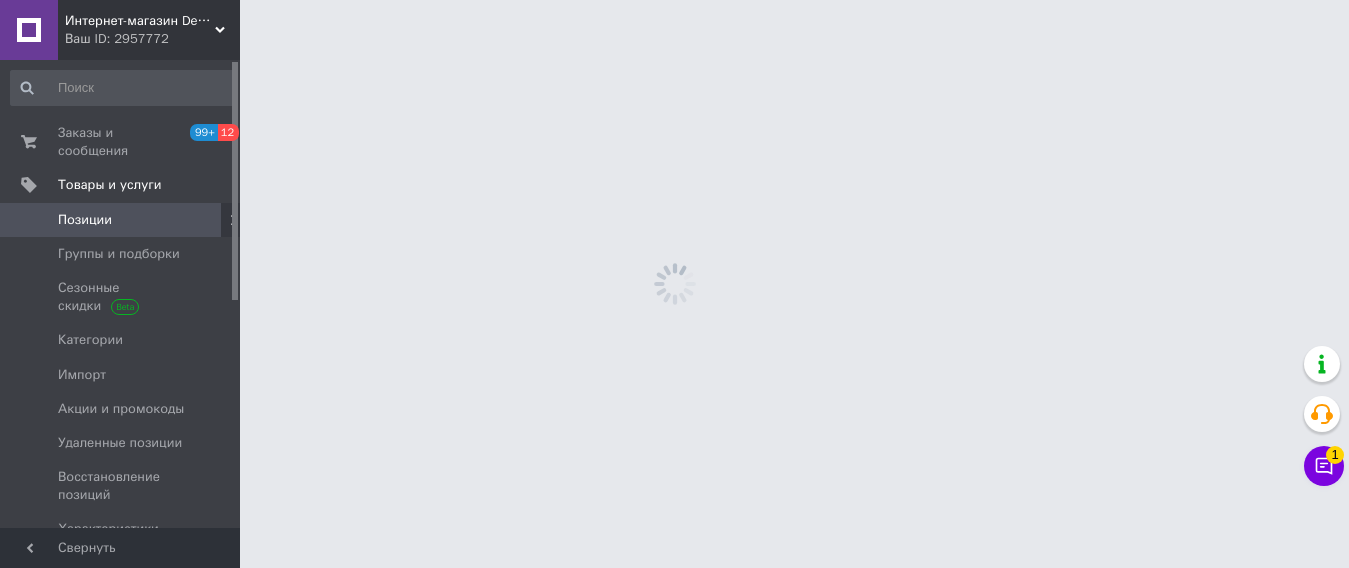 scroll, scrollTop: 0, scrollLeft: 0, axis: both 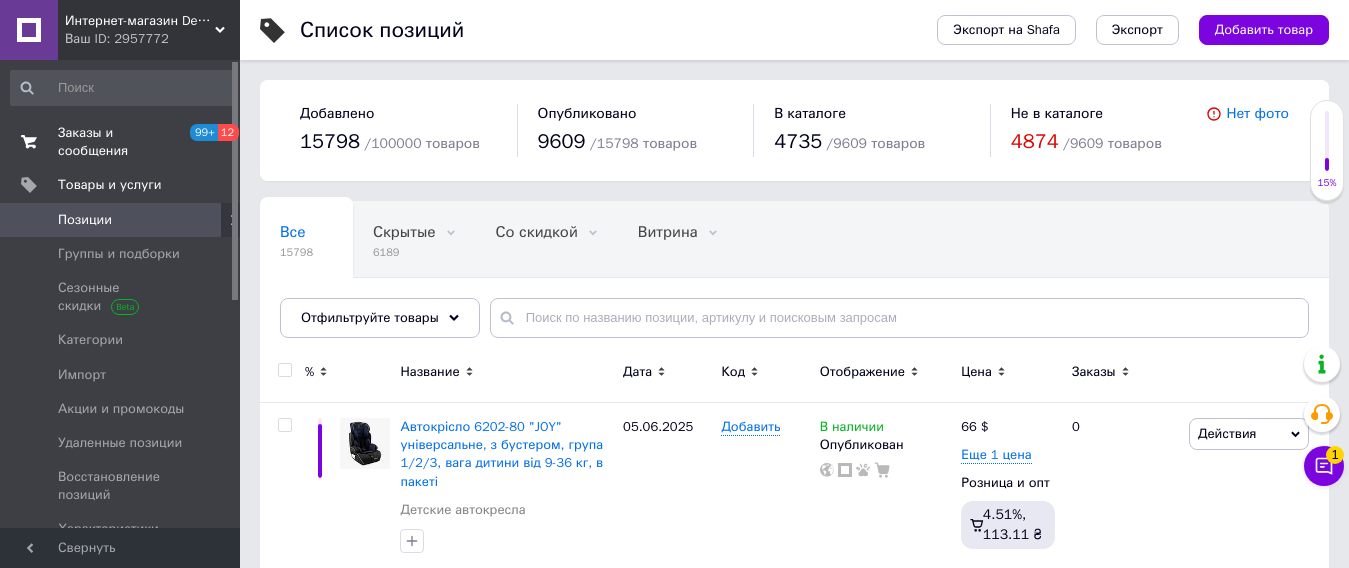 click on "Заказы и сообщения" at bounding box center [121, 142] 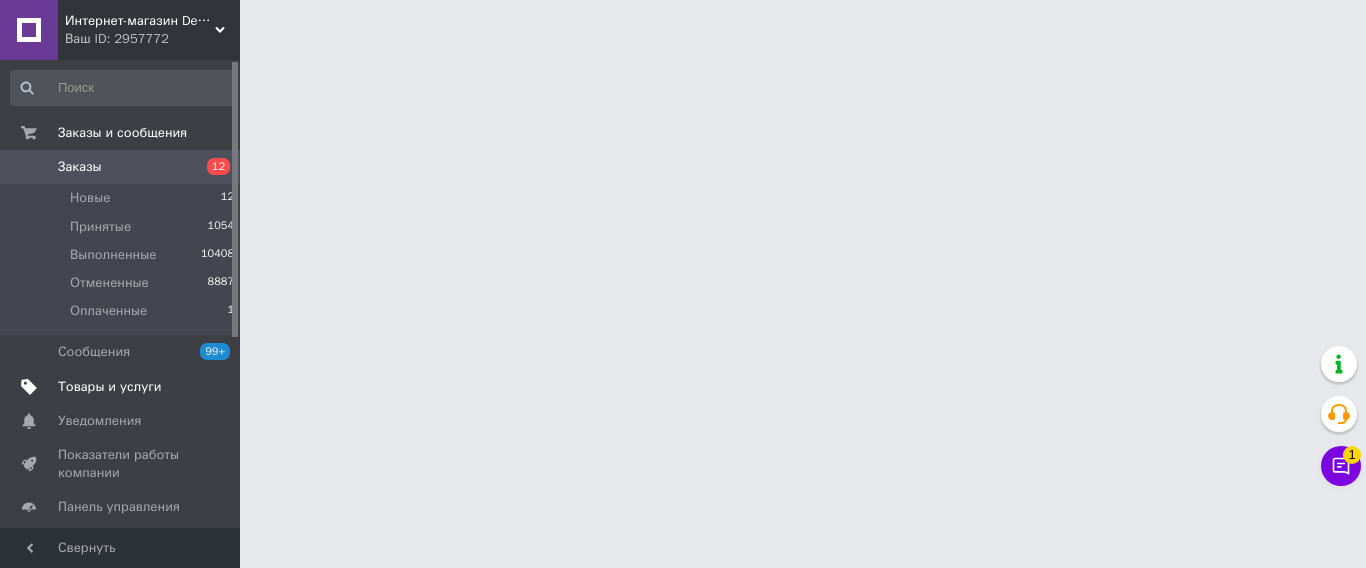 click on "Товары и услуги" at bounding box center (110, 387) 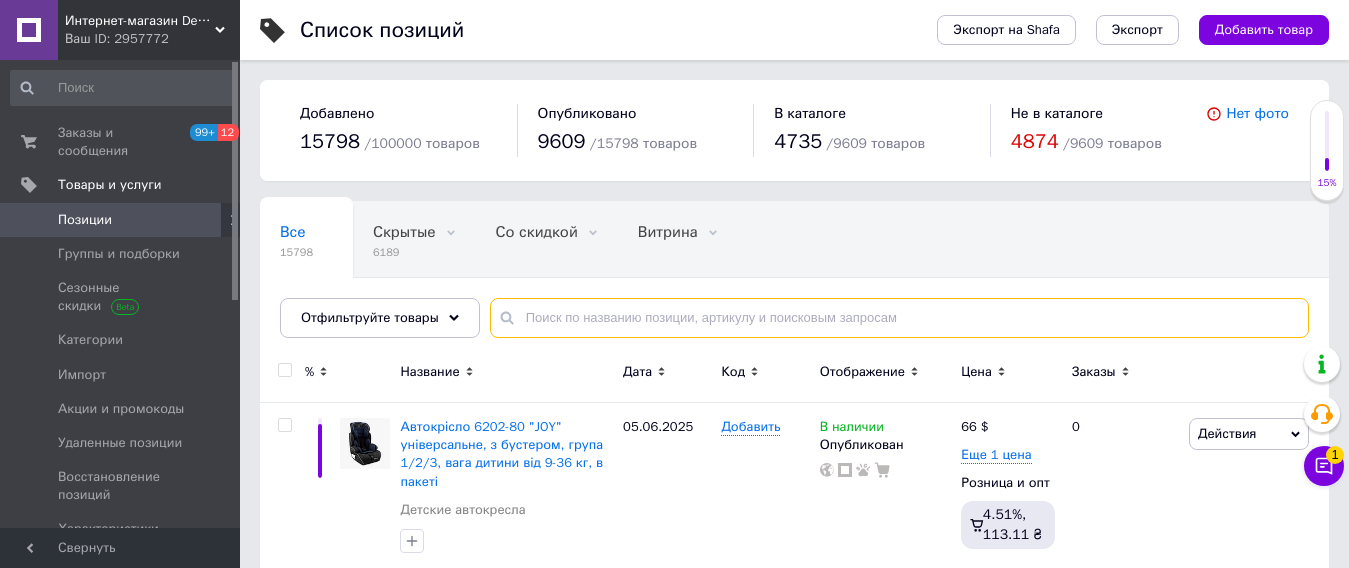 click at bounding box center (899, 318) 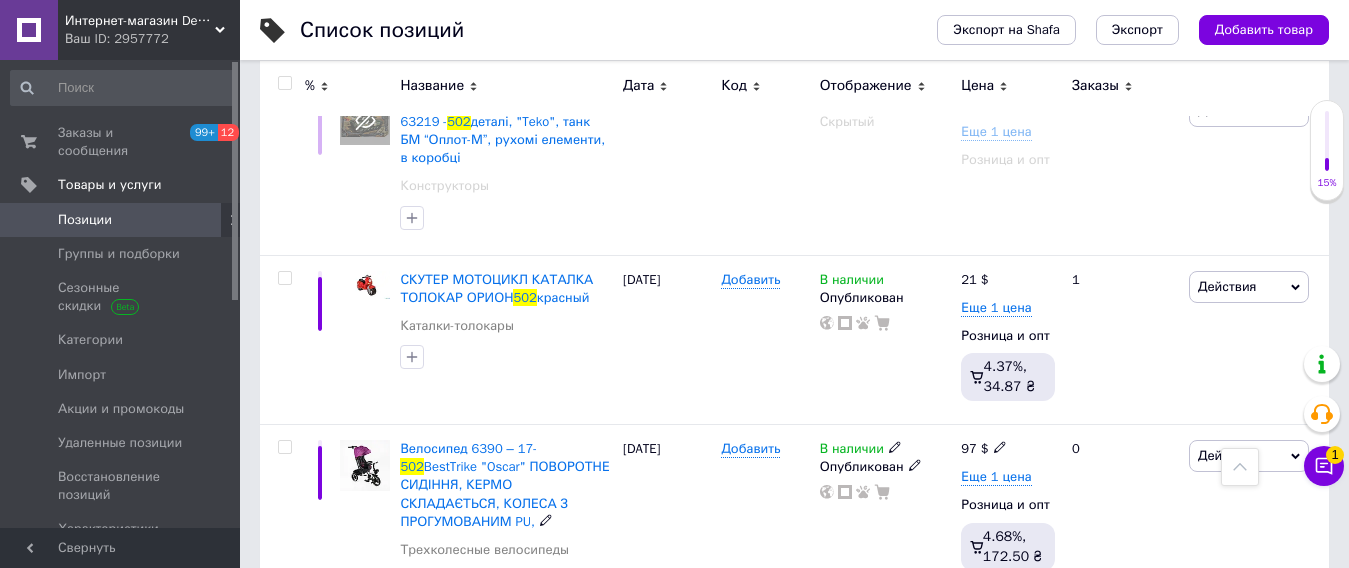 scroll, scrollTop: 1700, scrollLeft: 0, axis: vertical 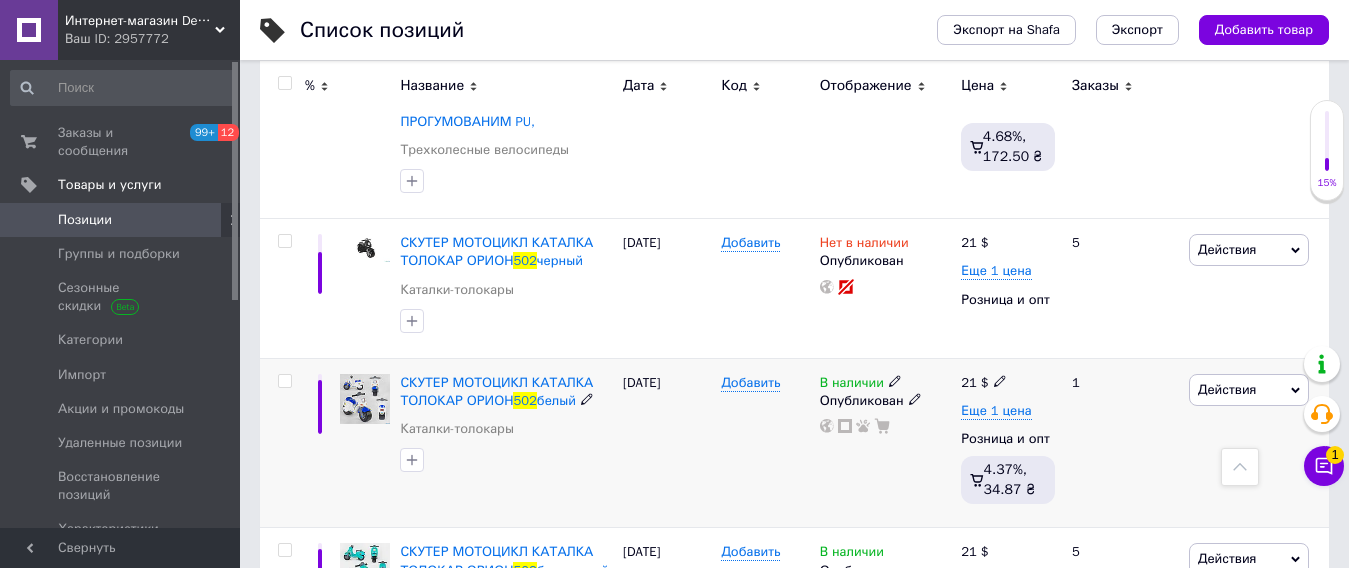 type on "502" 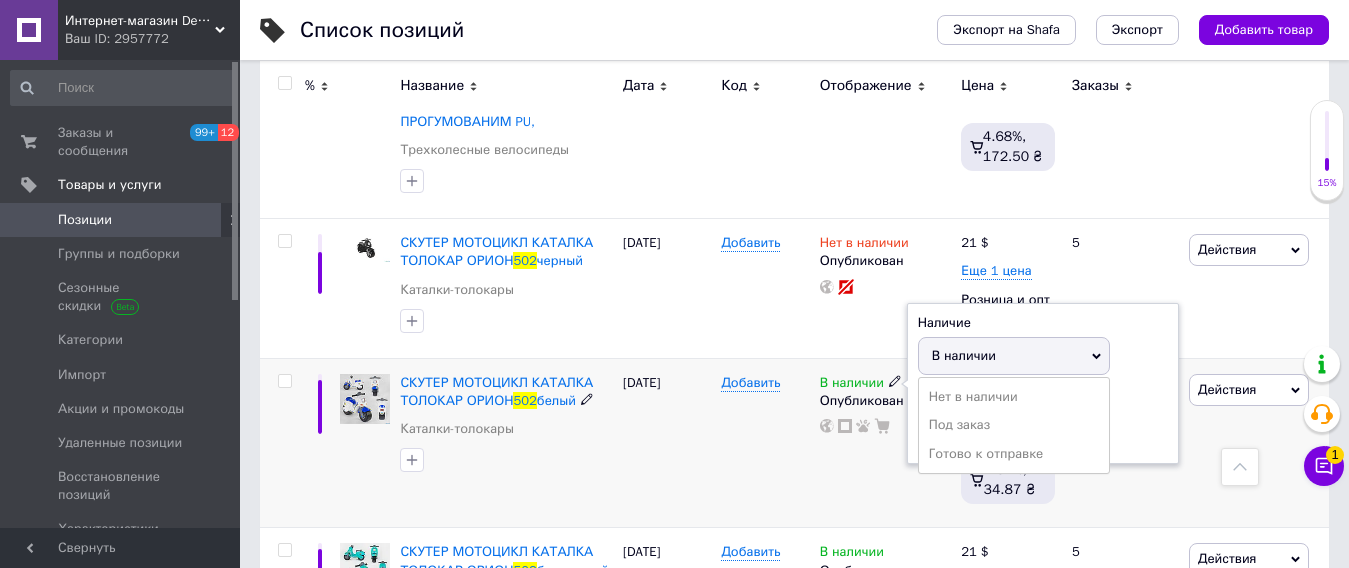 drag, startPoint x: 954, startPoint y: 363, endPoint x: 815, endPoint y: 446, distance: 161.89503 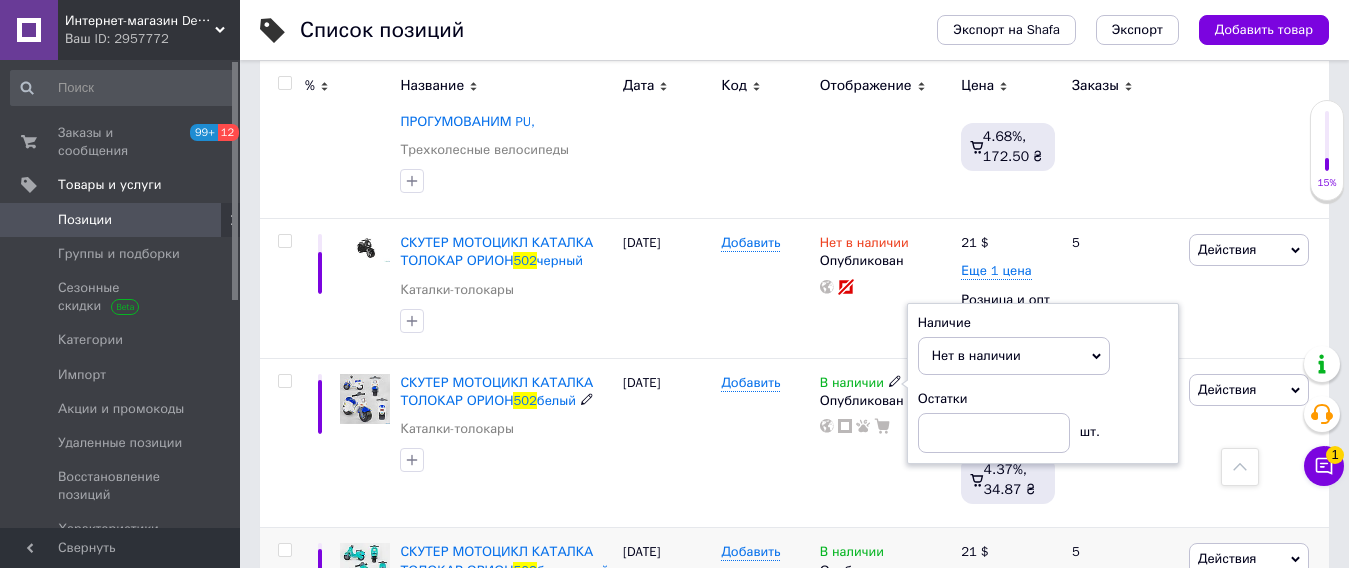 drag, startPoint x: 804, startPoint y: 452, endPoint x: 914, endPoint y: 517, distance: 127.769325 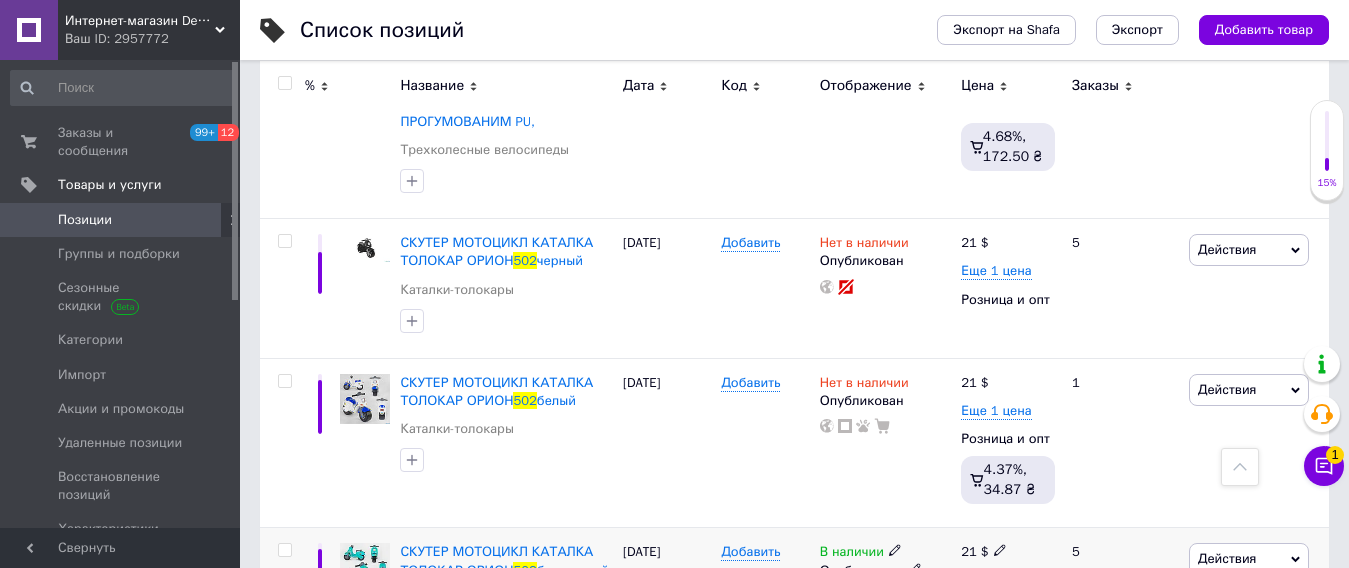 click 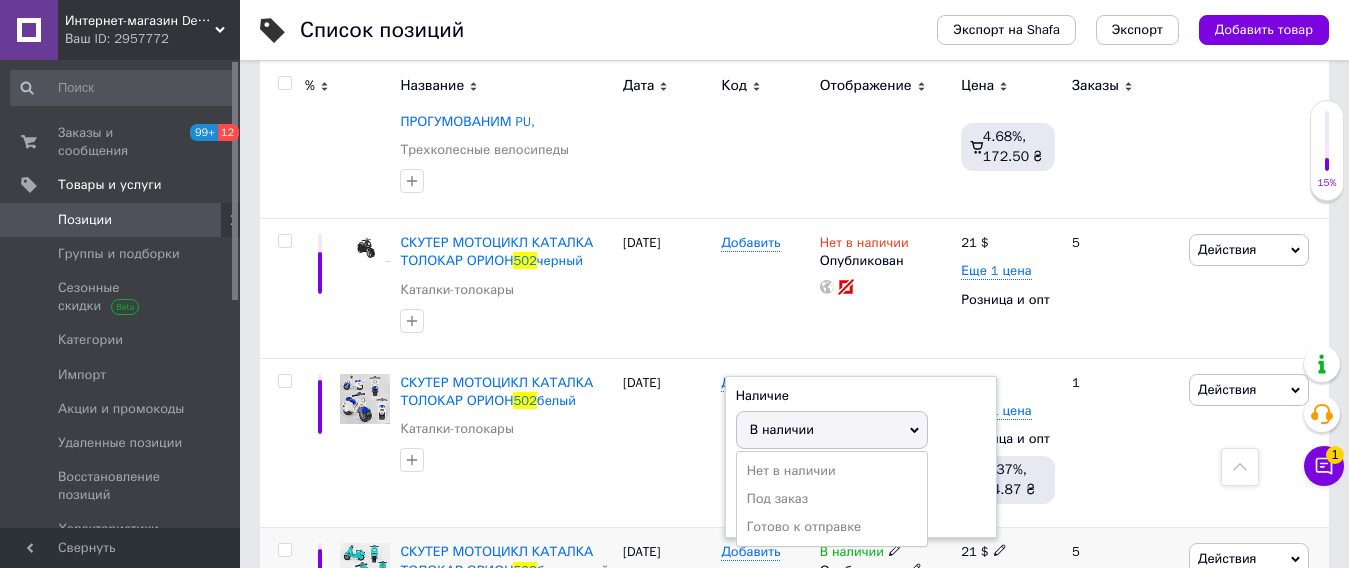 drag, startPoint x: 824, startPoint y: 426, endPoint x: 906, endPoint y: 434, distance: 82.38932 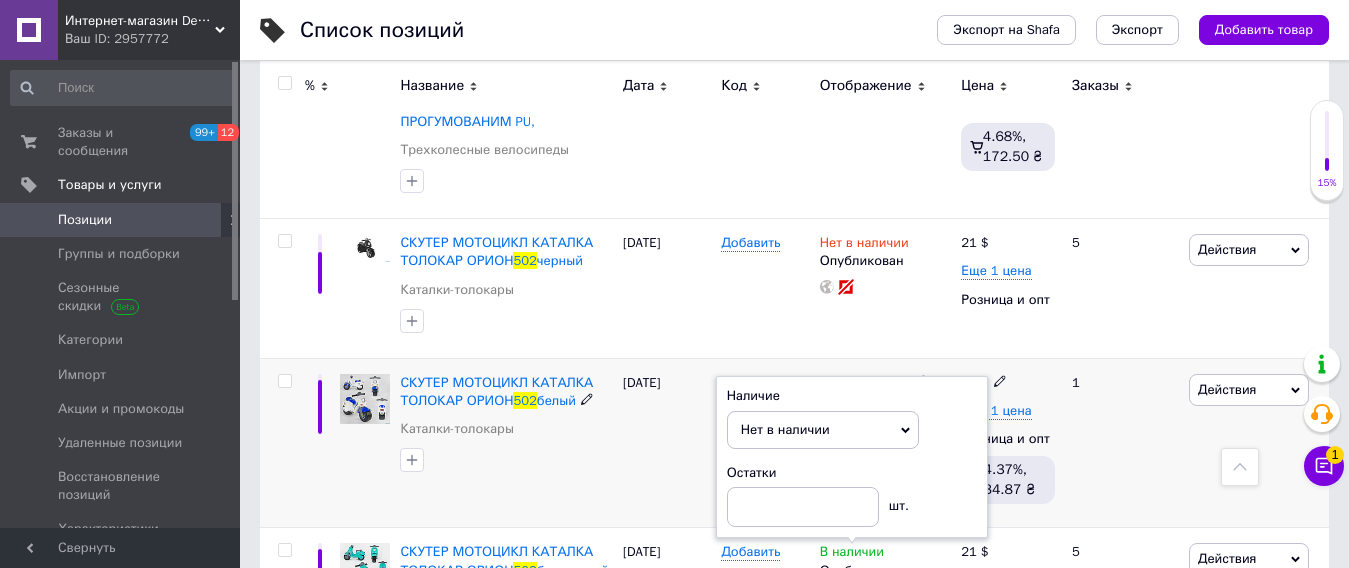 click on "1" at bounding box center [1122, 443] 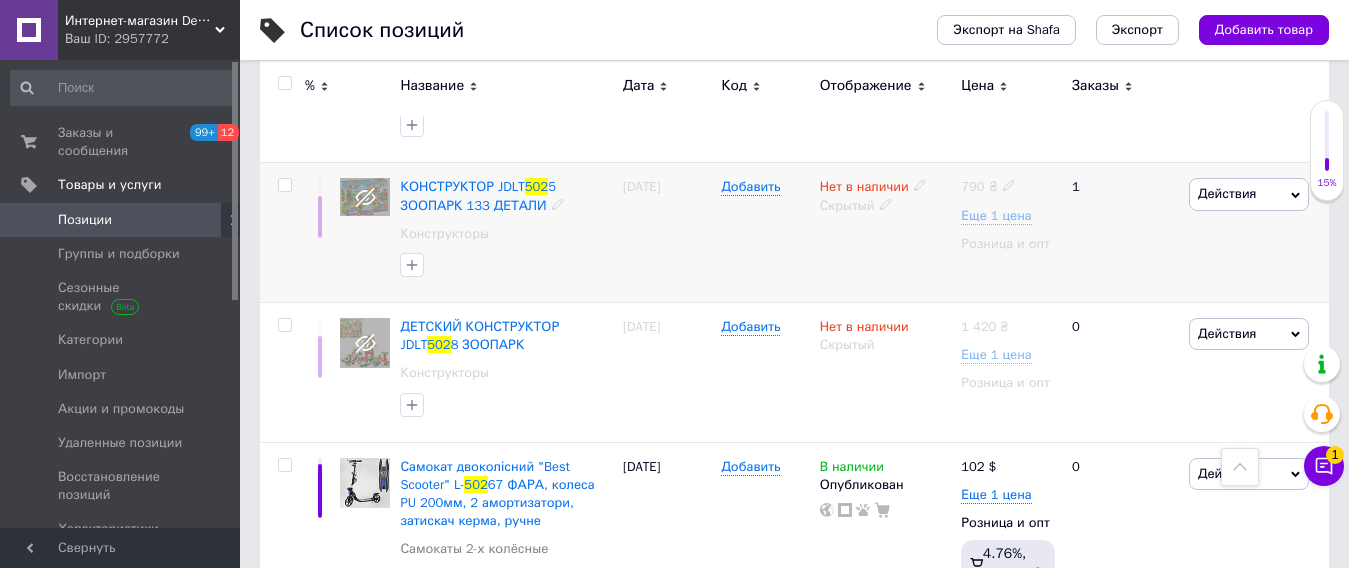 scroll, scrollTop: 2294, scrollLeft: 0, axis: vertical 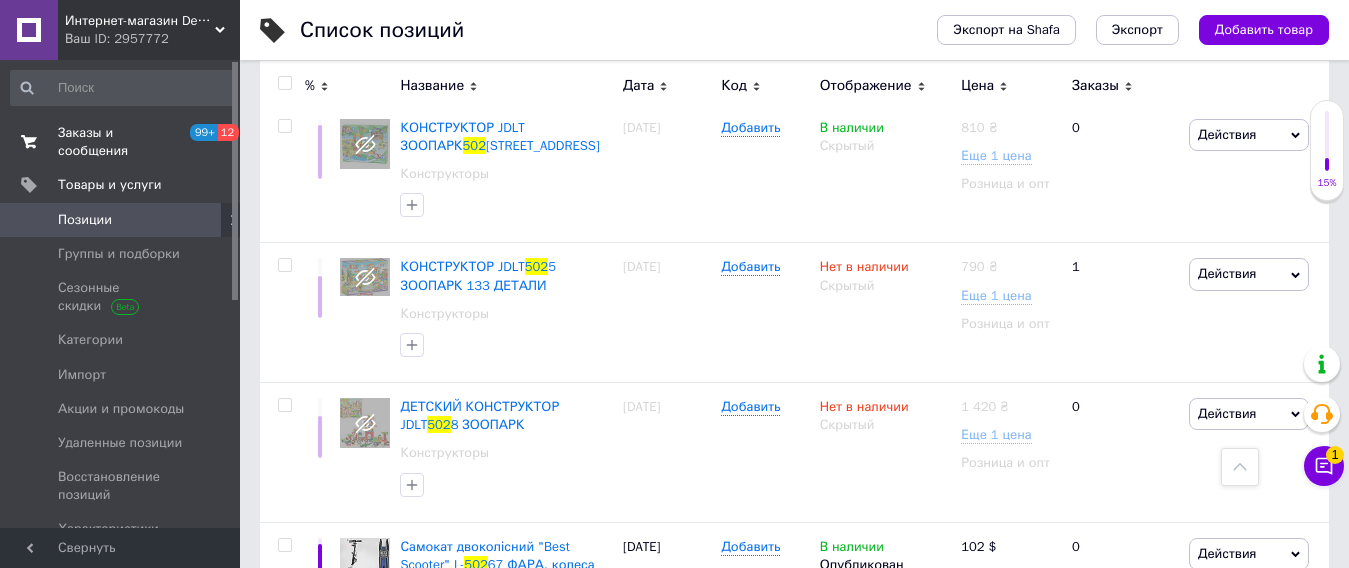 click on "Заказы и сообщения" at bounding box center [121, 142] 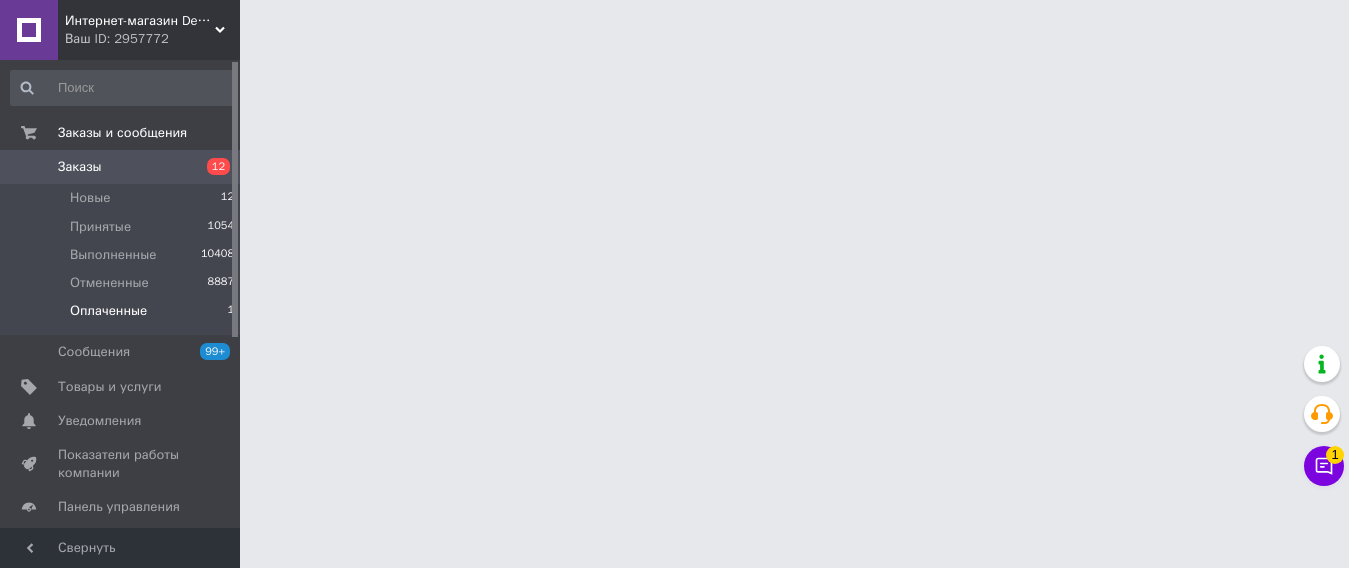 scroll, scrollTop: 0, scrollLeft: 0, axis: both 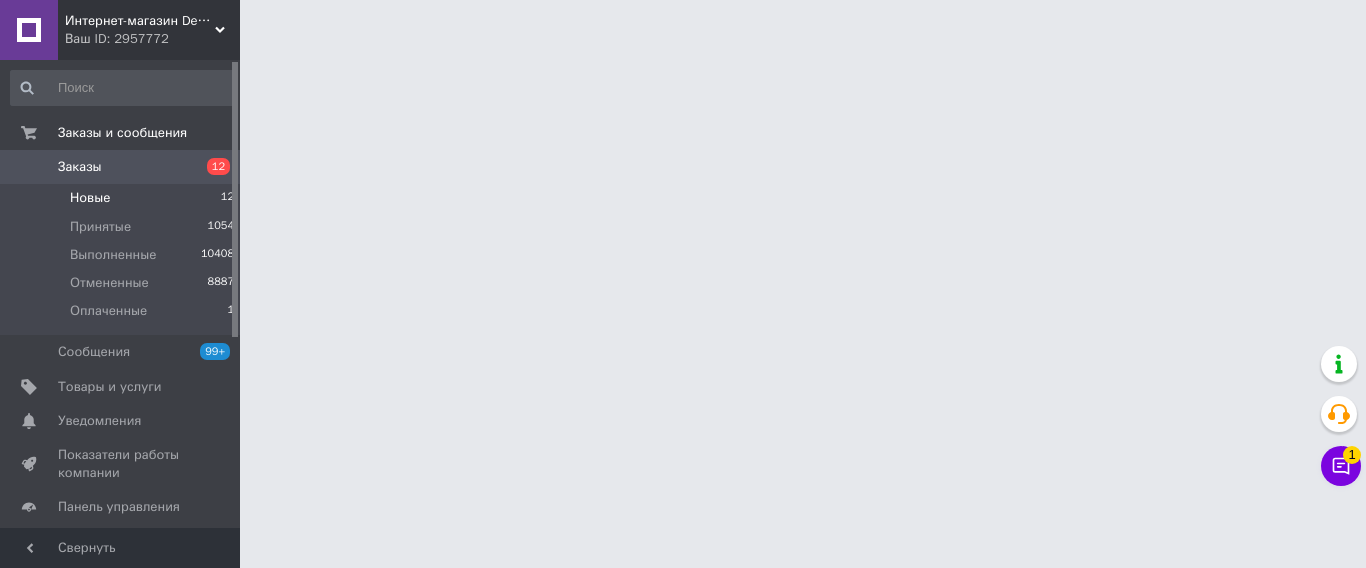click on "Новые" at bounding box center (90, 198) 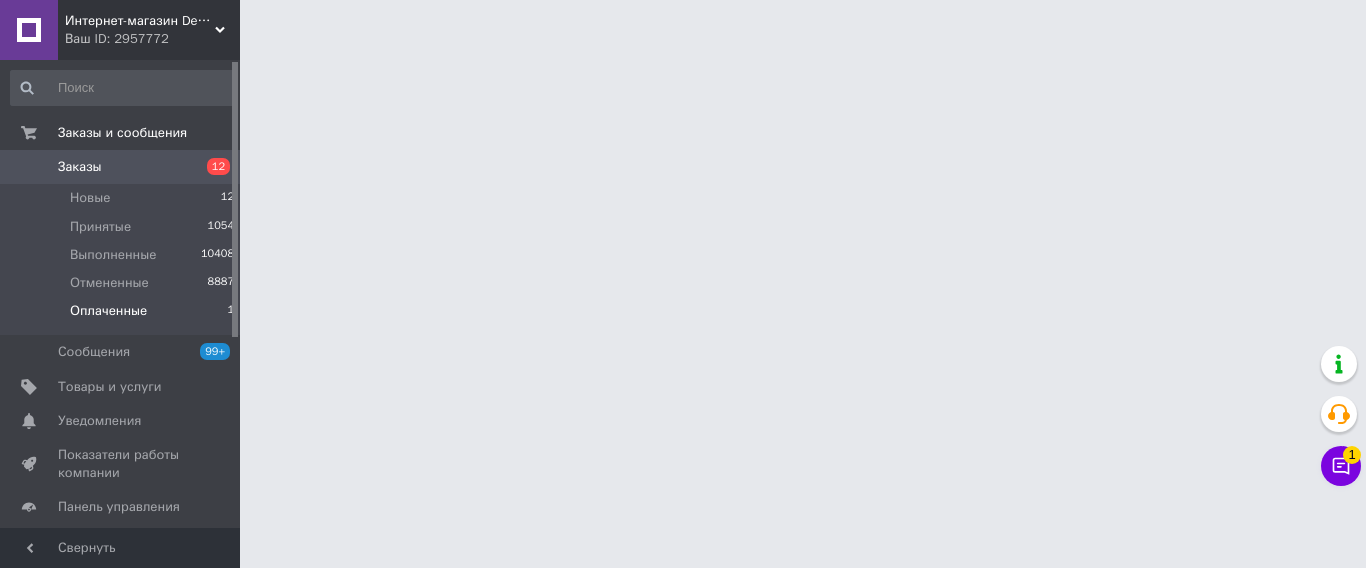 click on "Оплаченные" at bounding box center (108, 311) 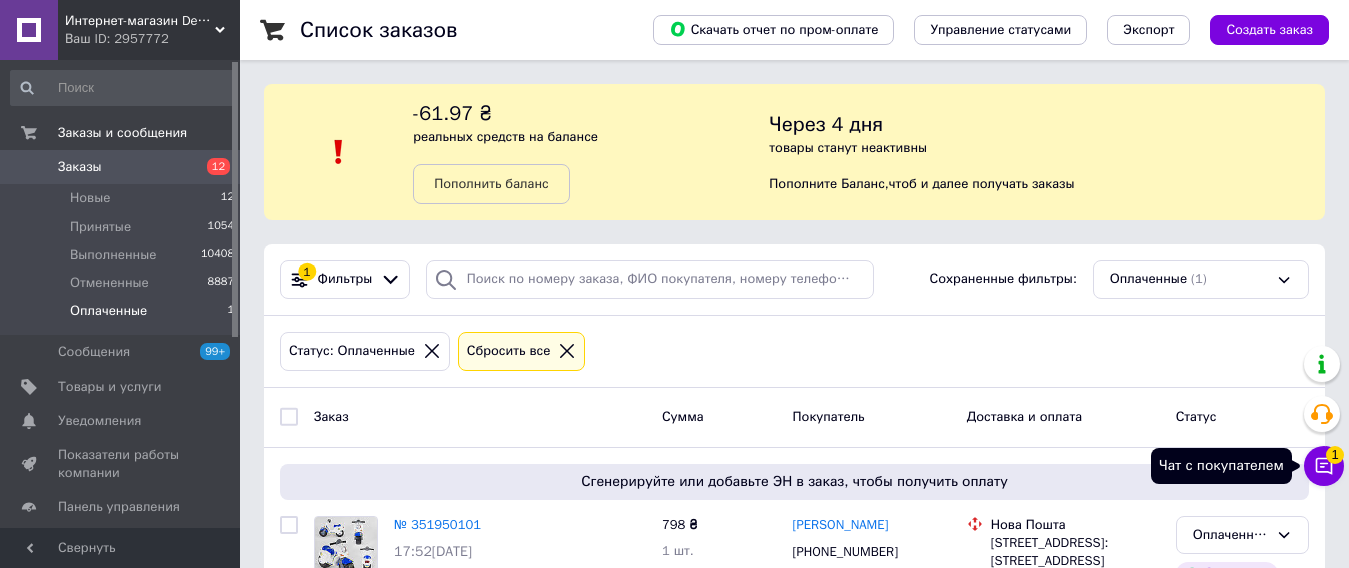 click 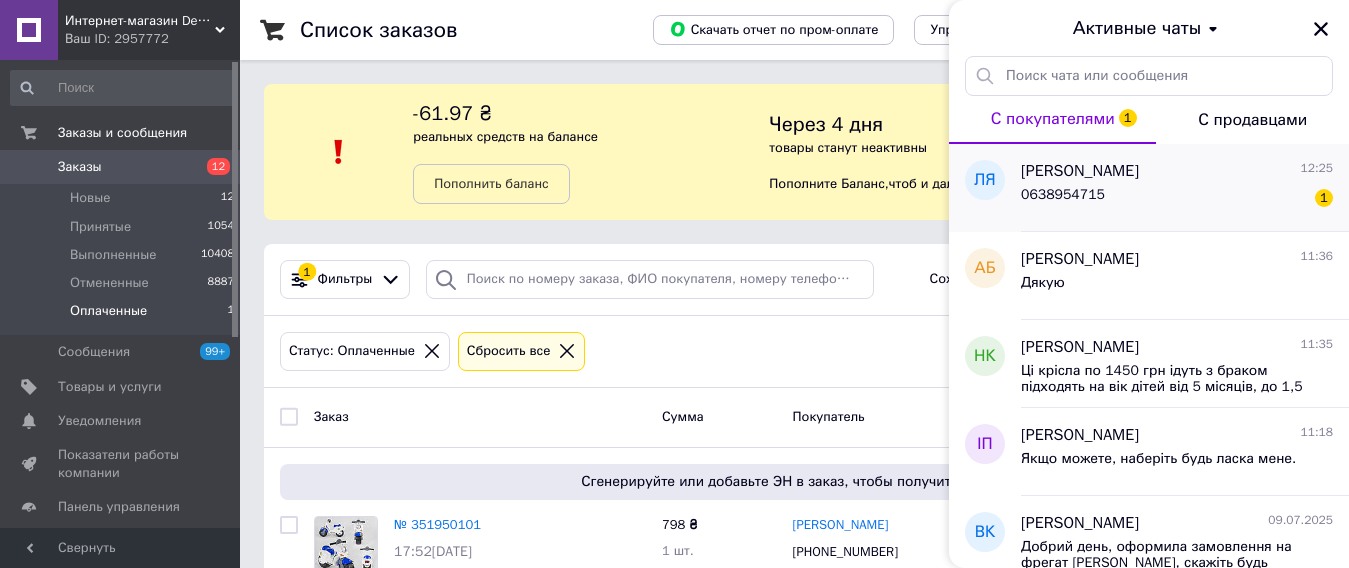 click on "[PERSON_NAME]" at bounding box center (1080, 171) 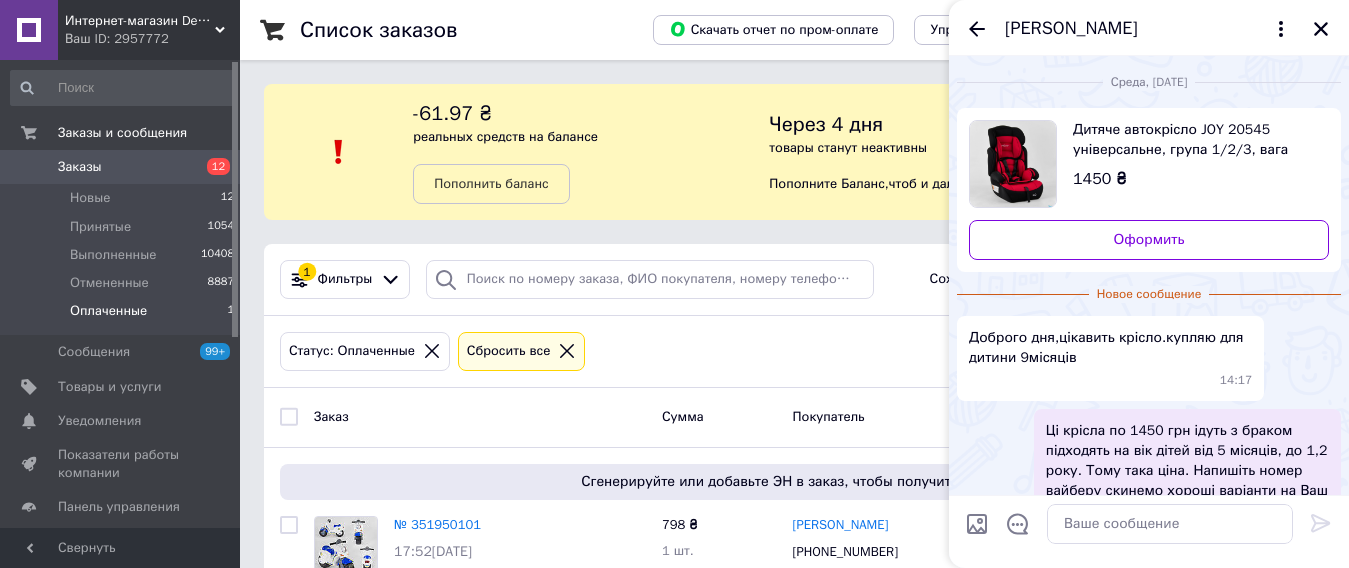 scroll, scrollTop: 121, scrollLeft: 0, axis: vertical 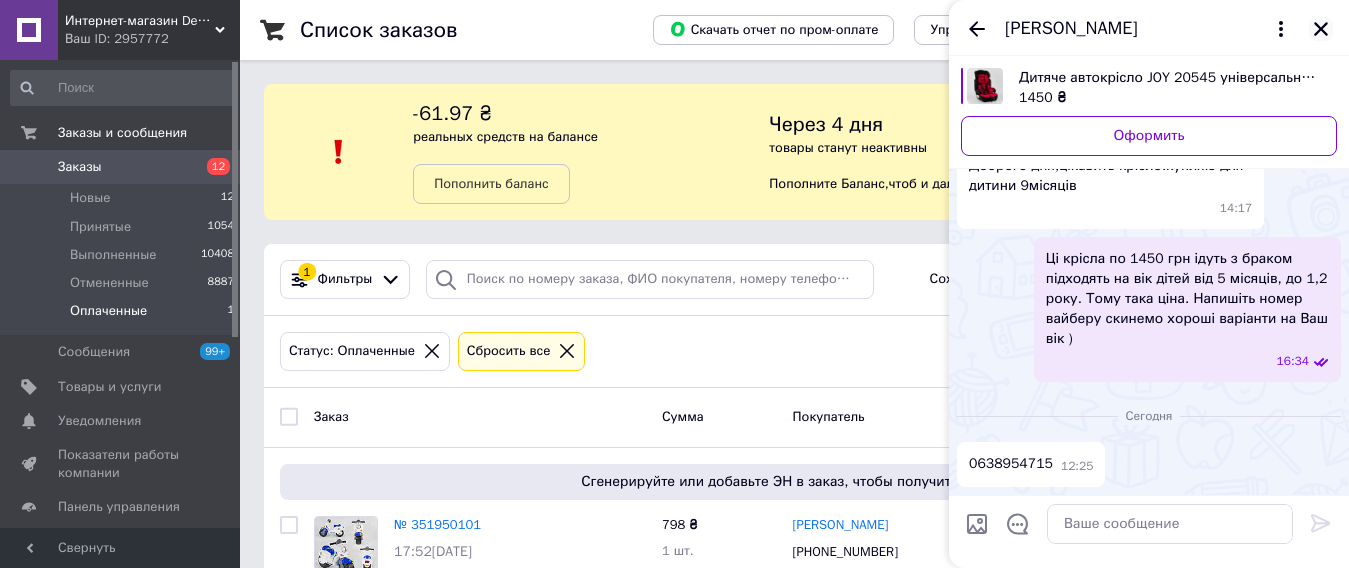 click 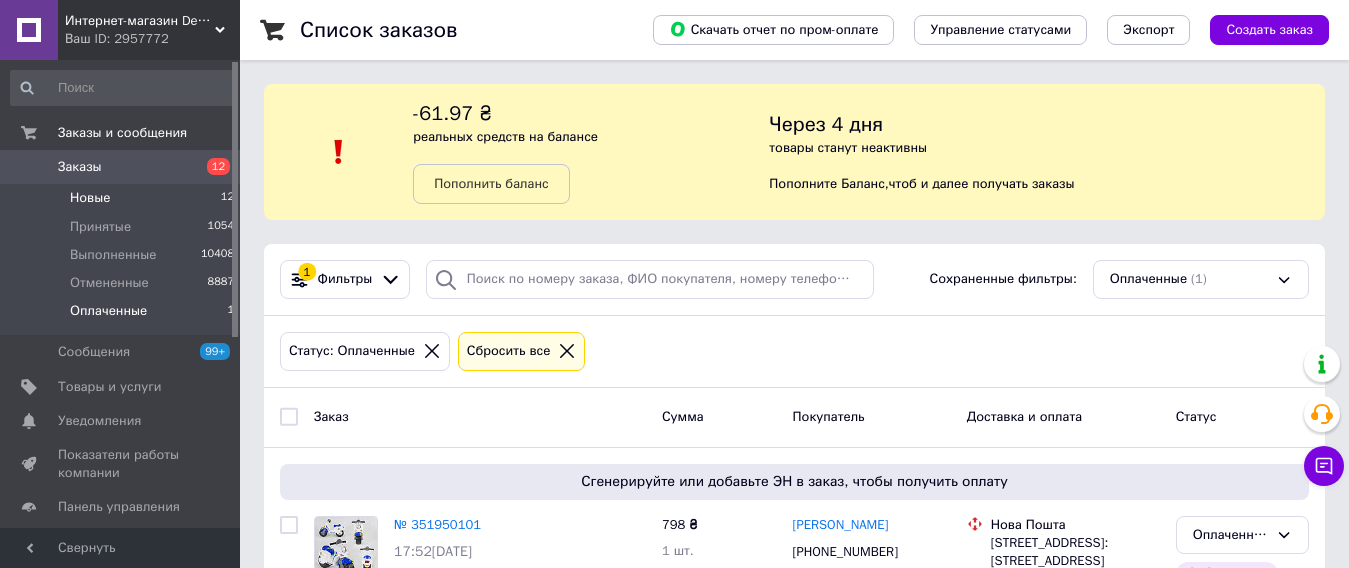 click on "Новые" at bounding box center (90, 198) 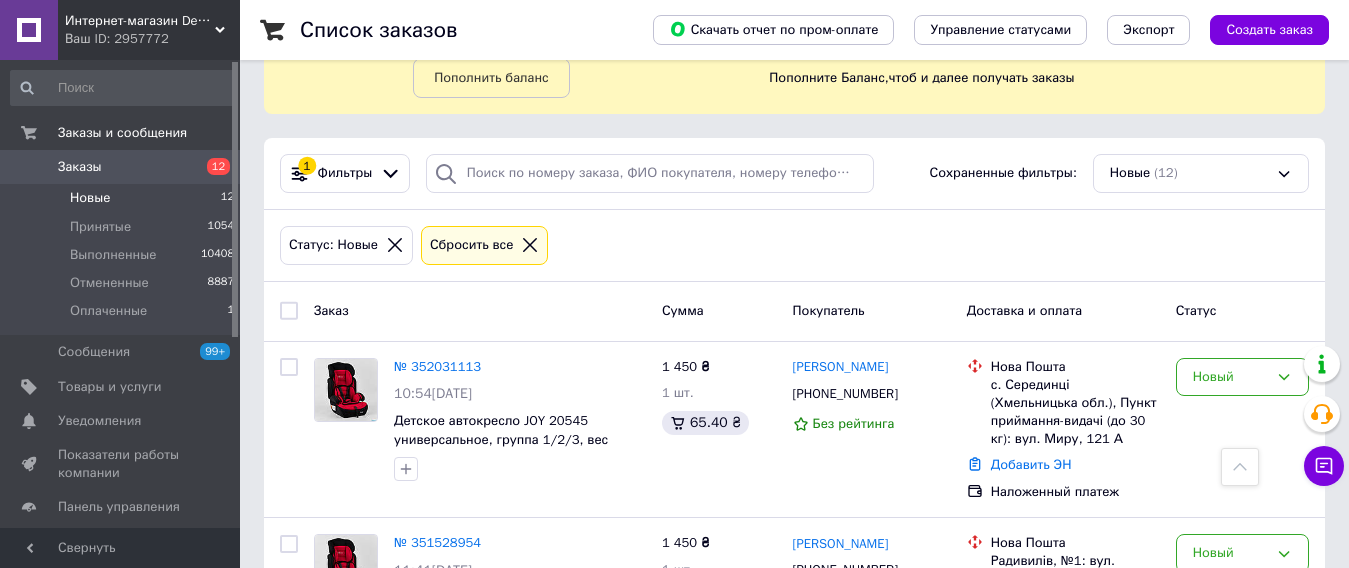 scroll, scrollTop: 100, scrollLeft: 0, axis: vertical 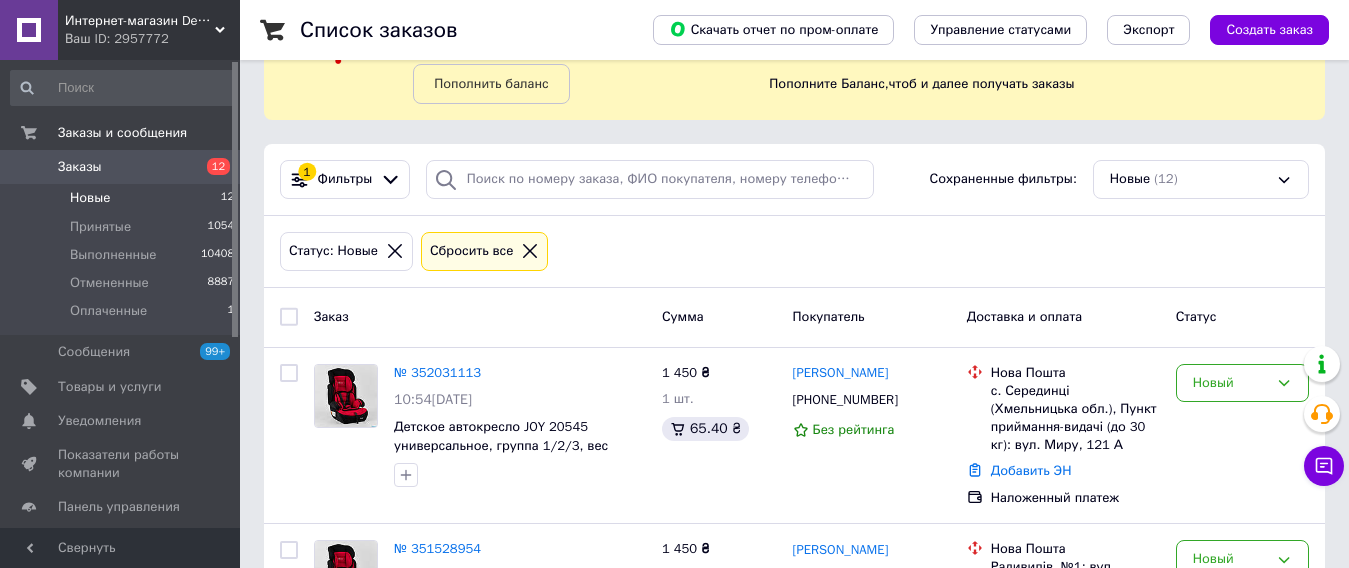click on "Новые" at bounding box center (90, 198) 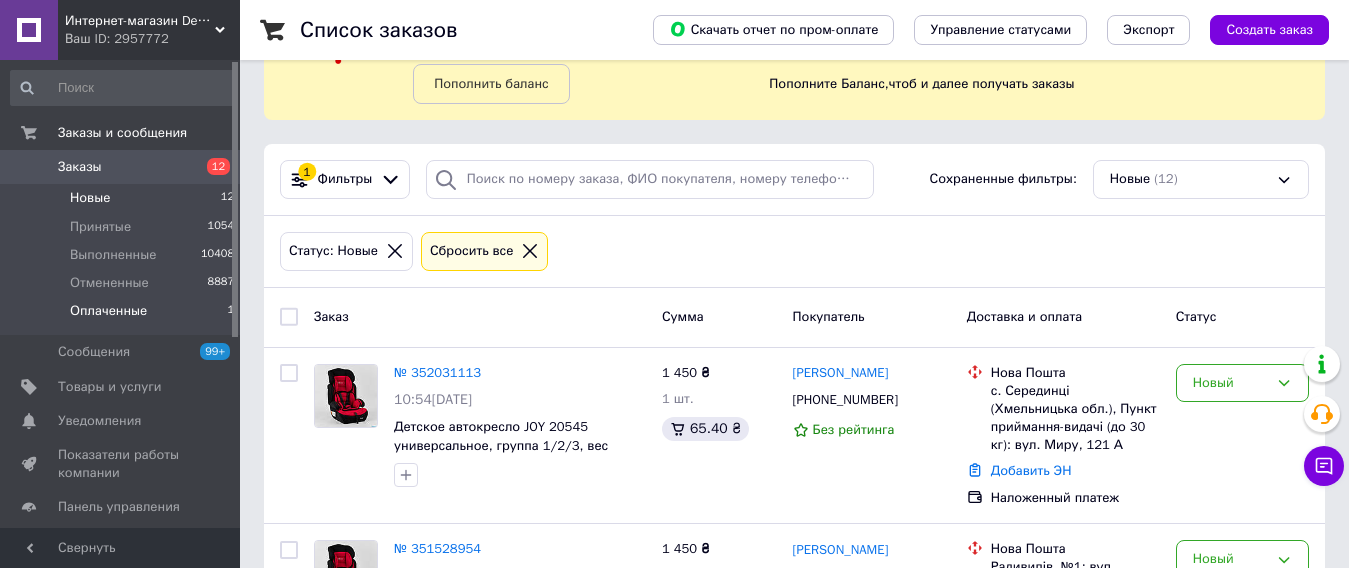 click on "Оплаченные 1" at bounding box center (123, 316) 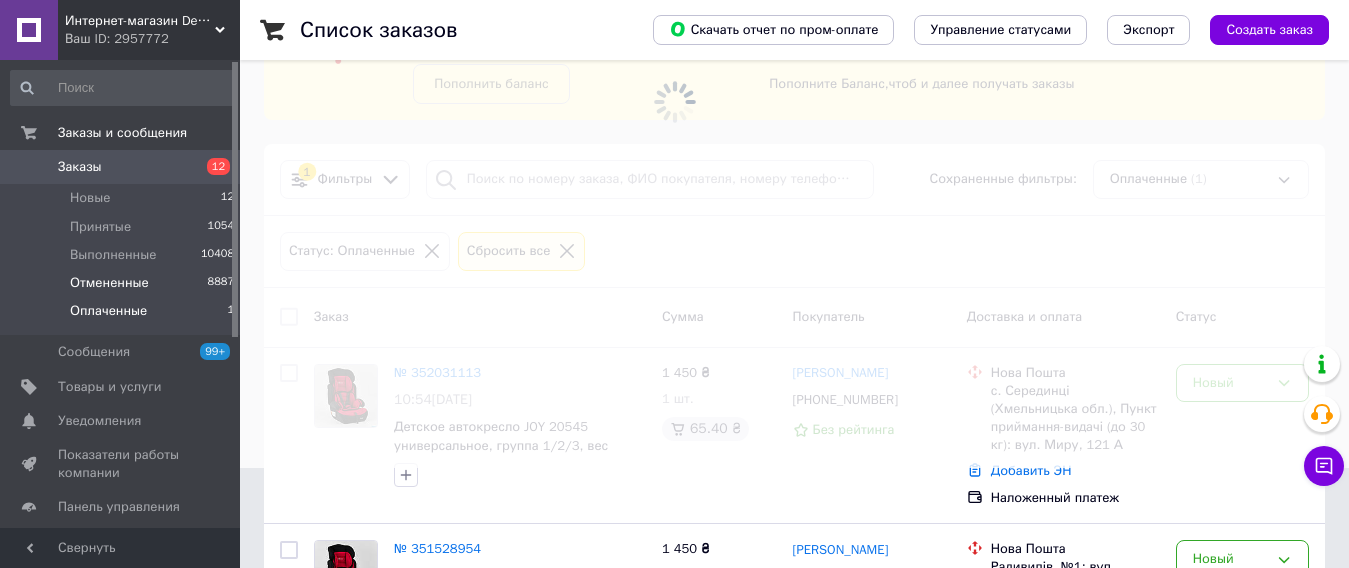 scroll, scrollTop: 0, scrollLeft: 0, axis: both 